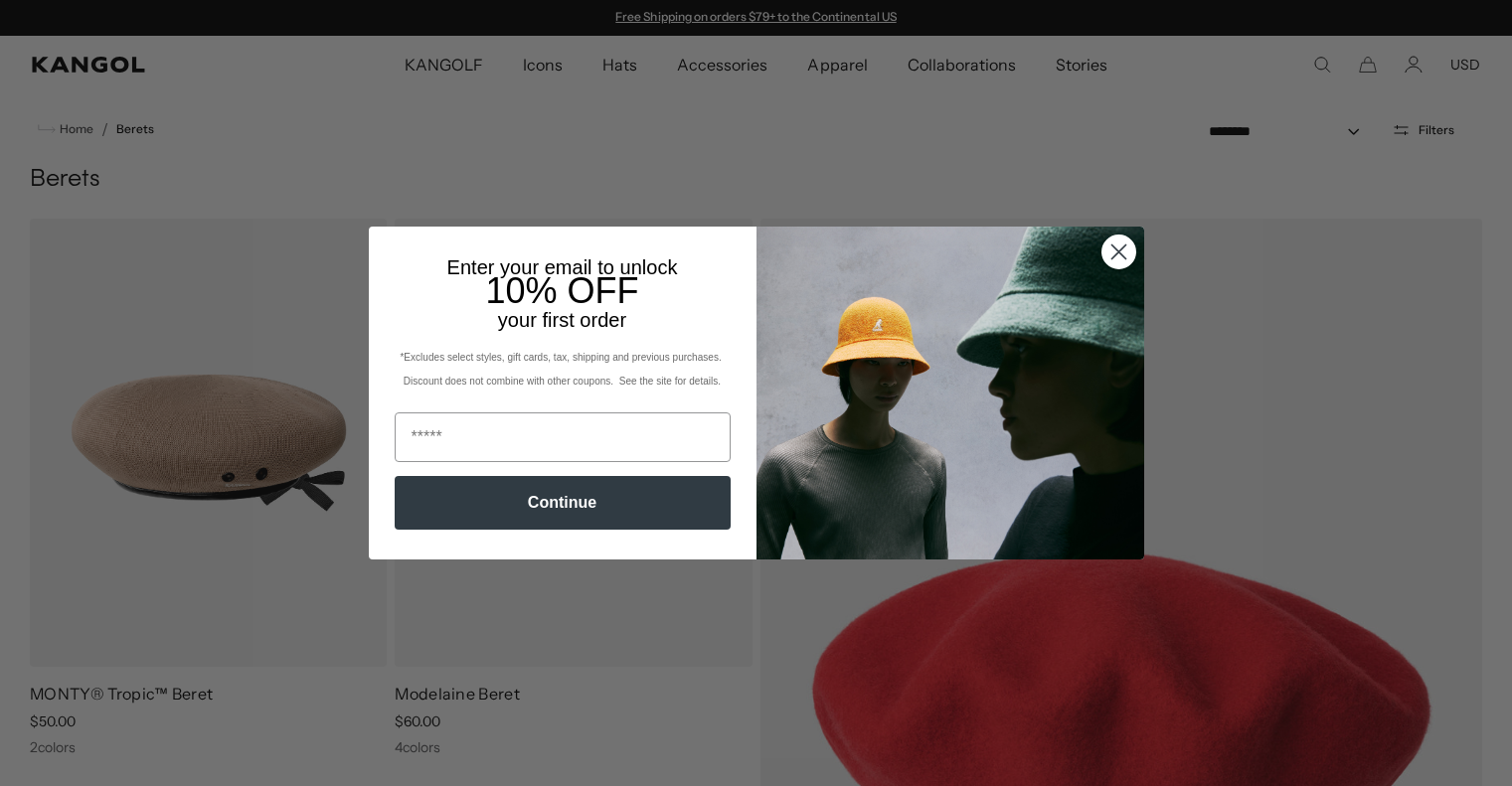 scroll, scrollTop: 0, scrollLeft: 0, axis: both 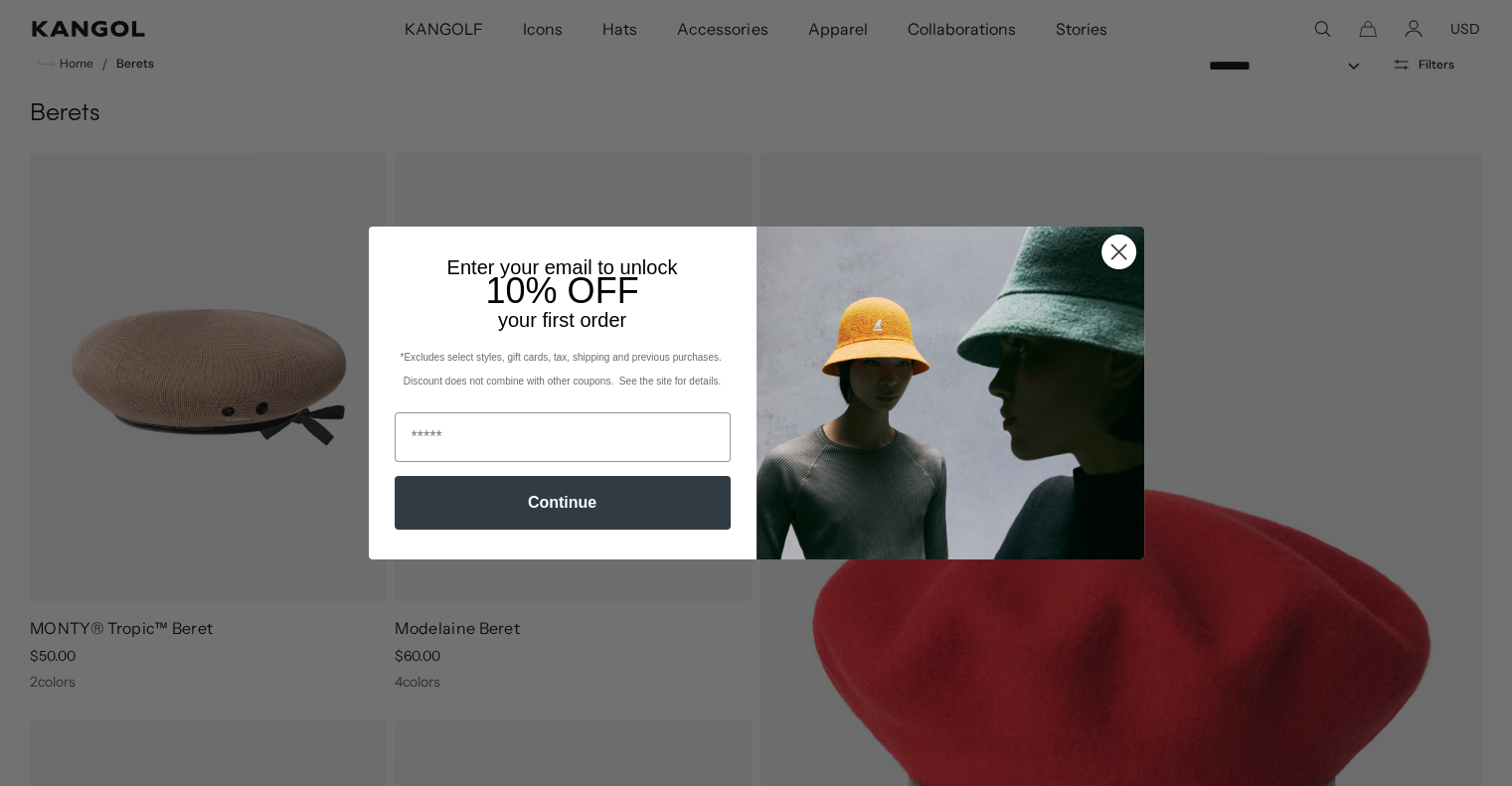 click 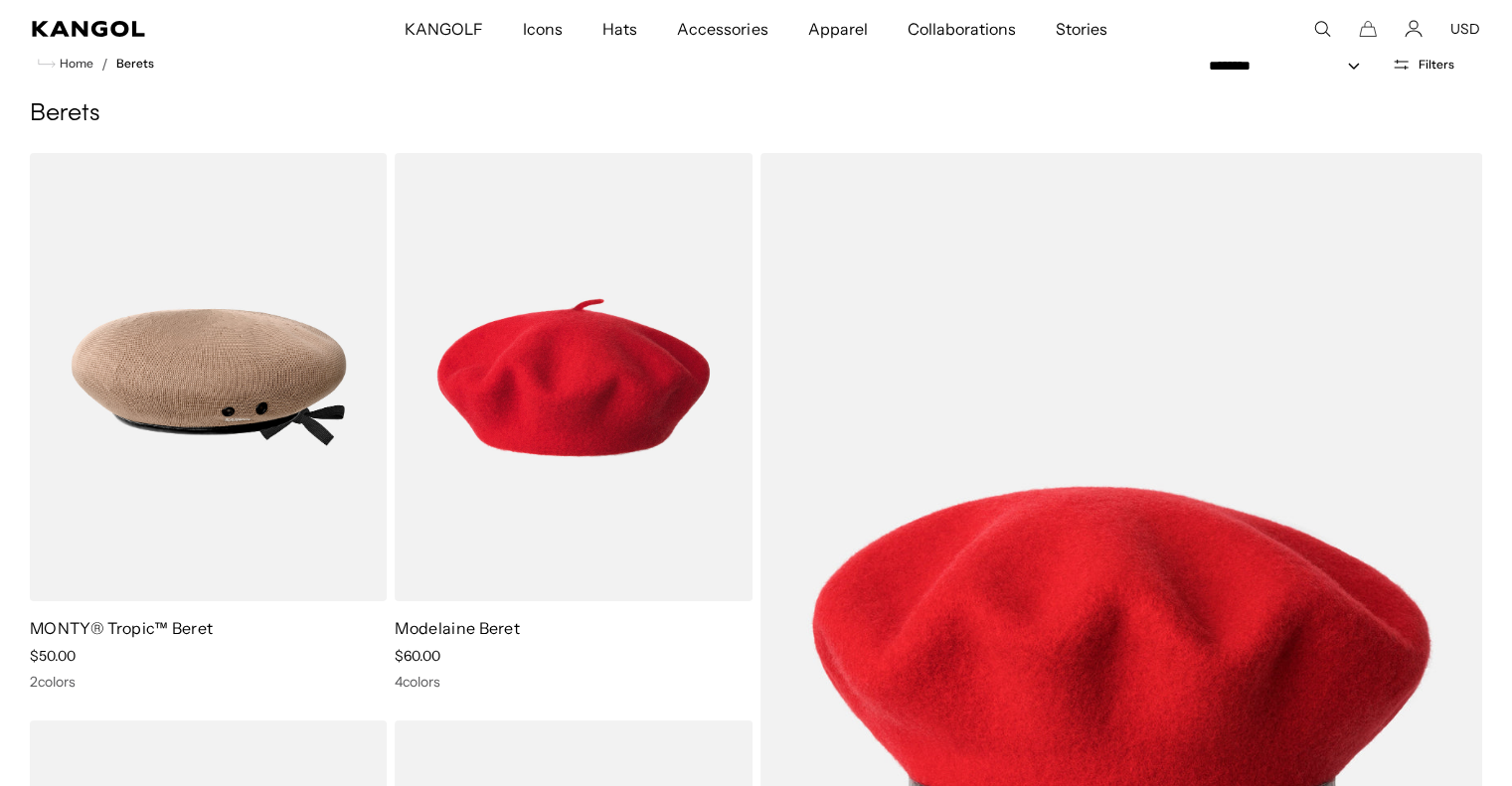 scroll, scrollTop: 0, scrollLeft: 0, axis: both 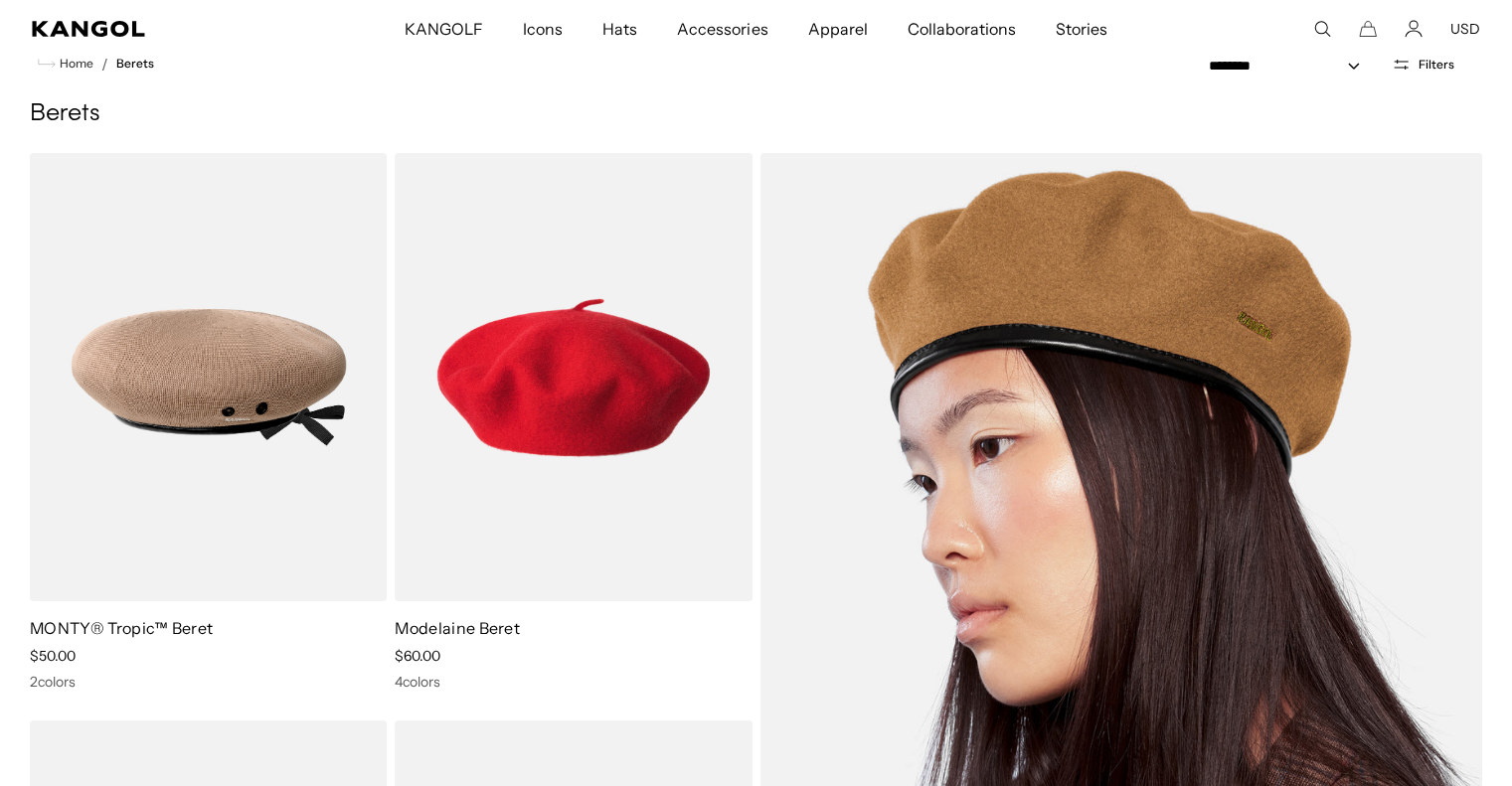 click at bounding box center [1121, 661] 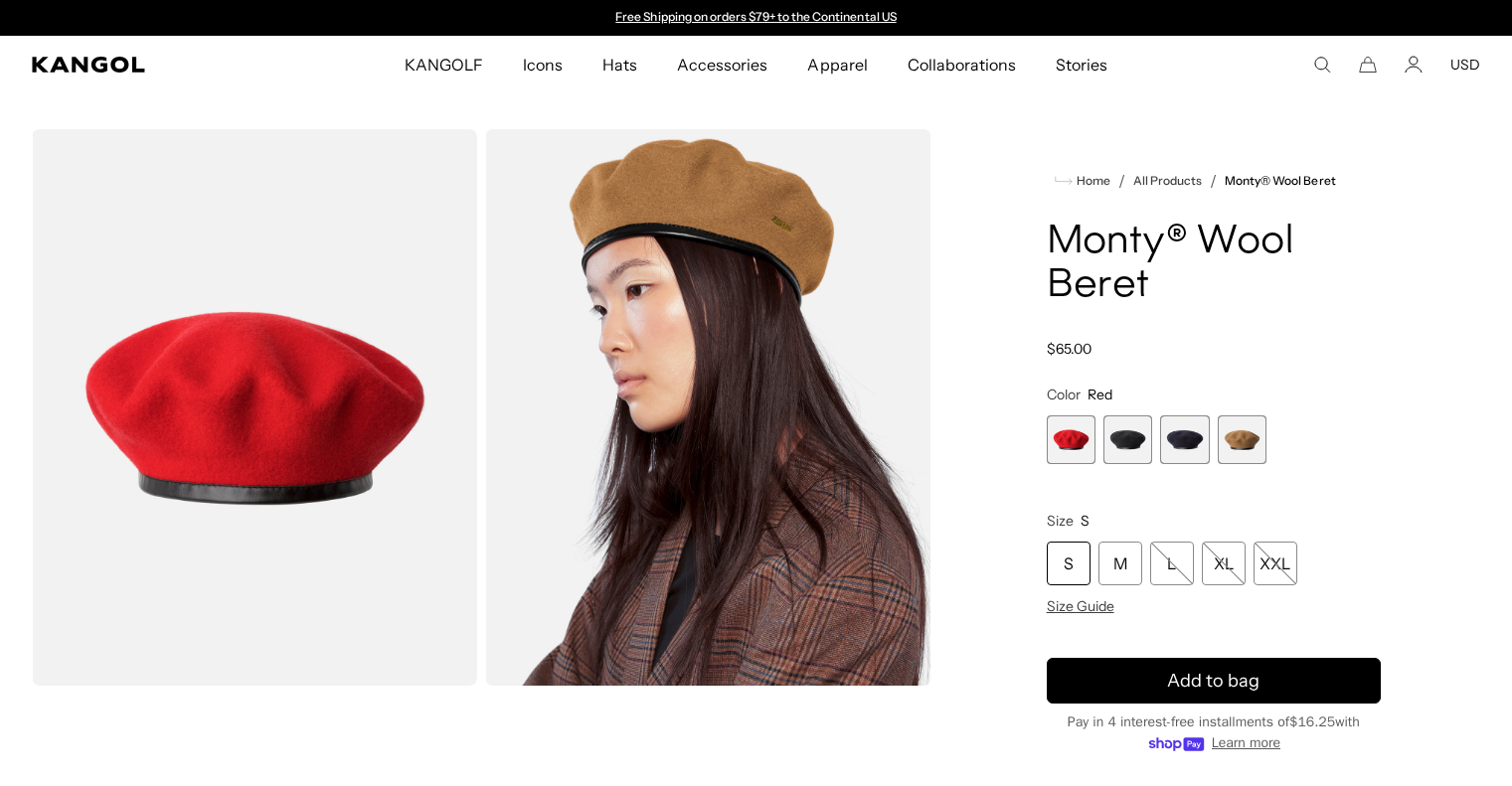 click on "Color
Red
Previous
Next
Red
Variant sold out or unavailable
Black
Variant sold out or unavailable
Dark Blue
Variant sold out or unavailable
Wood
Variant sold out or unavailable" at bounding box center [1214, 424] 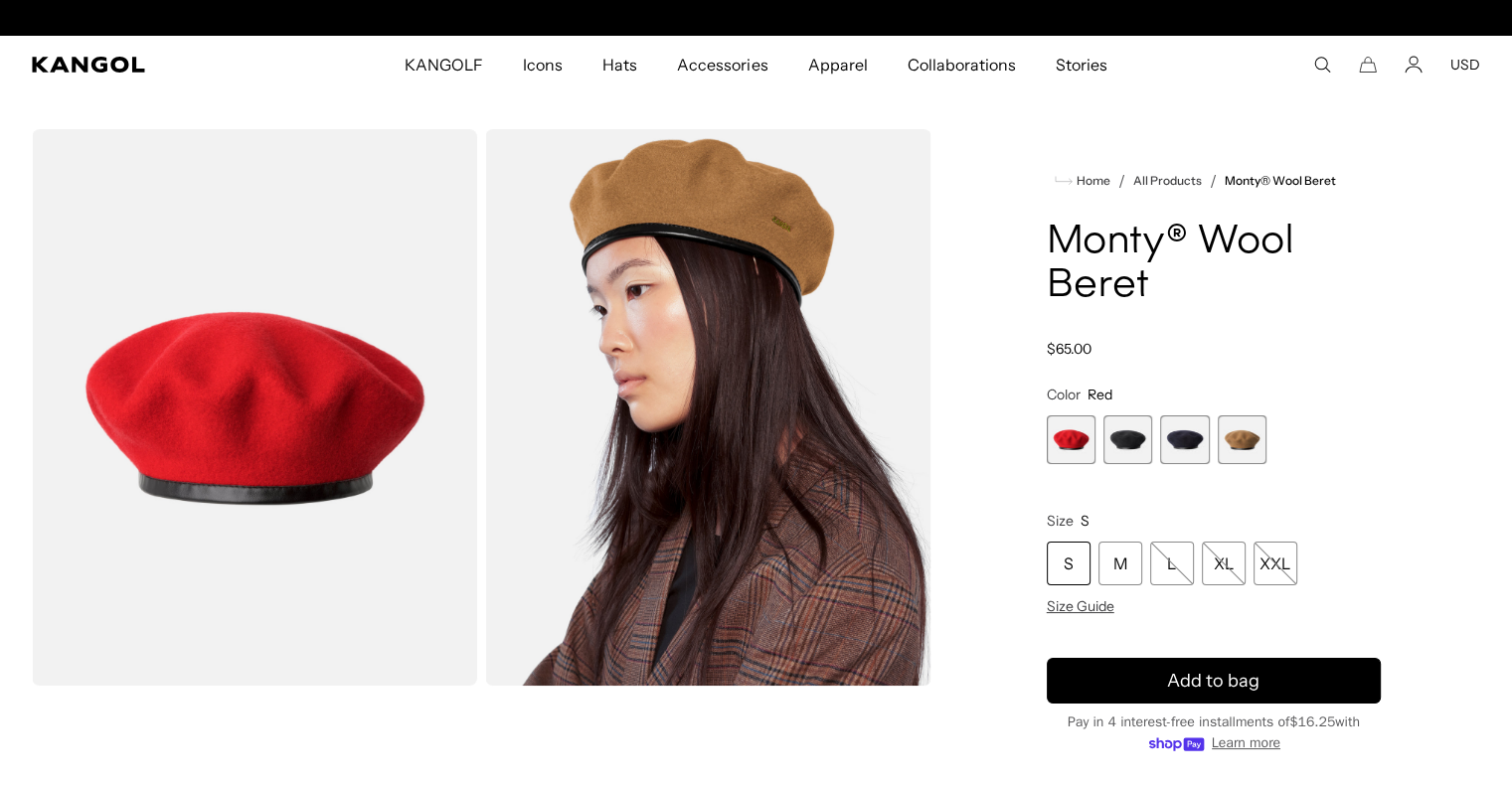 scroll, scrollTop: 0, scrollLeft: 410, axis: horizontal 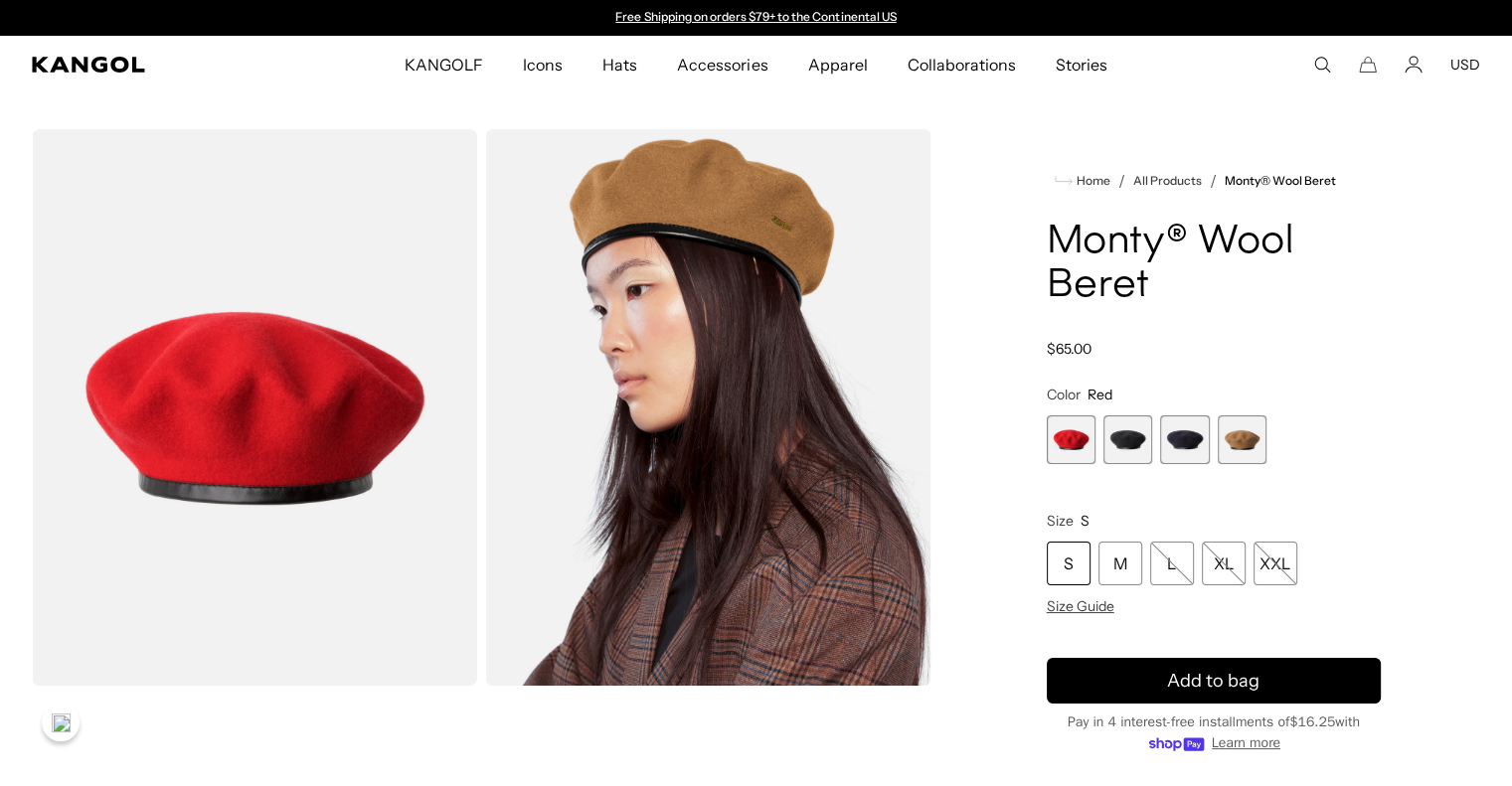 click at bounding box center (1127, 439) 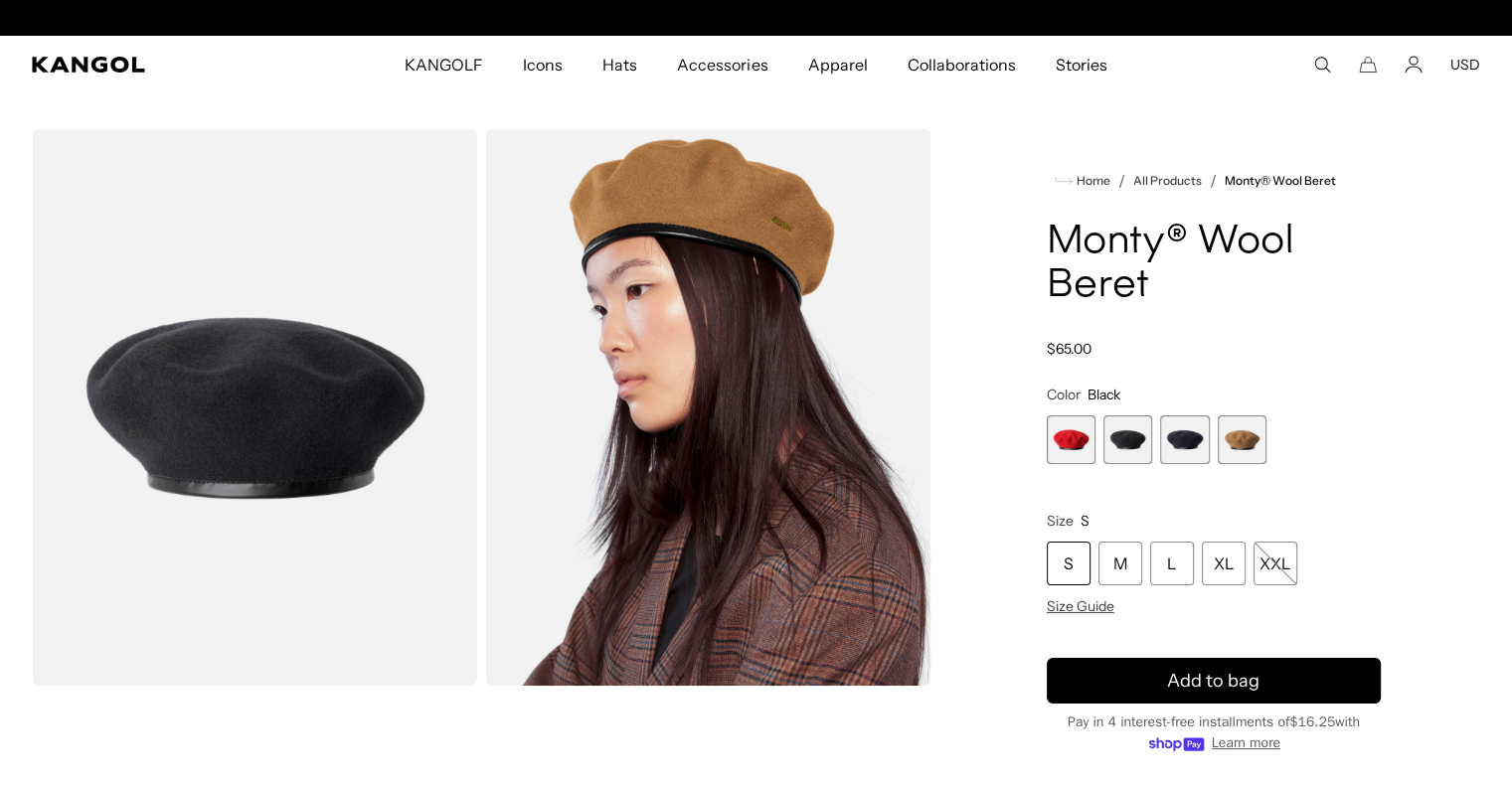 scroll, scrollTop: 0, scrollLeft: 410, axis: horizontal 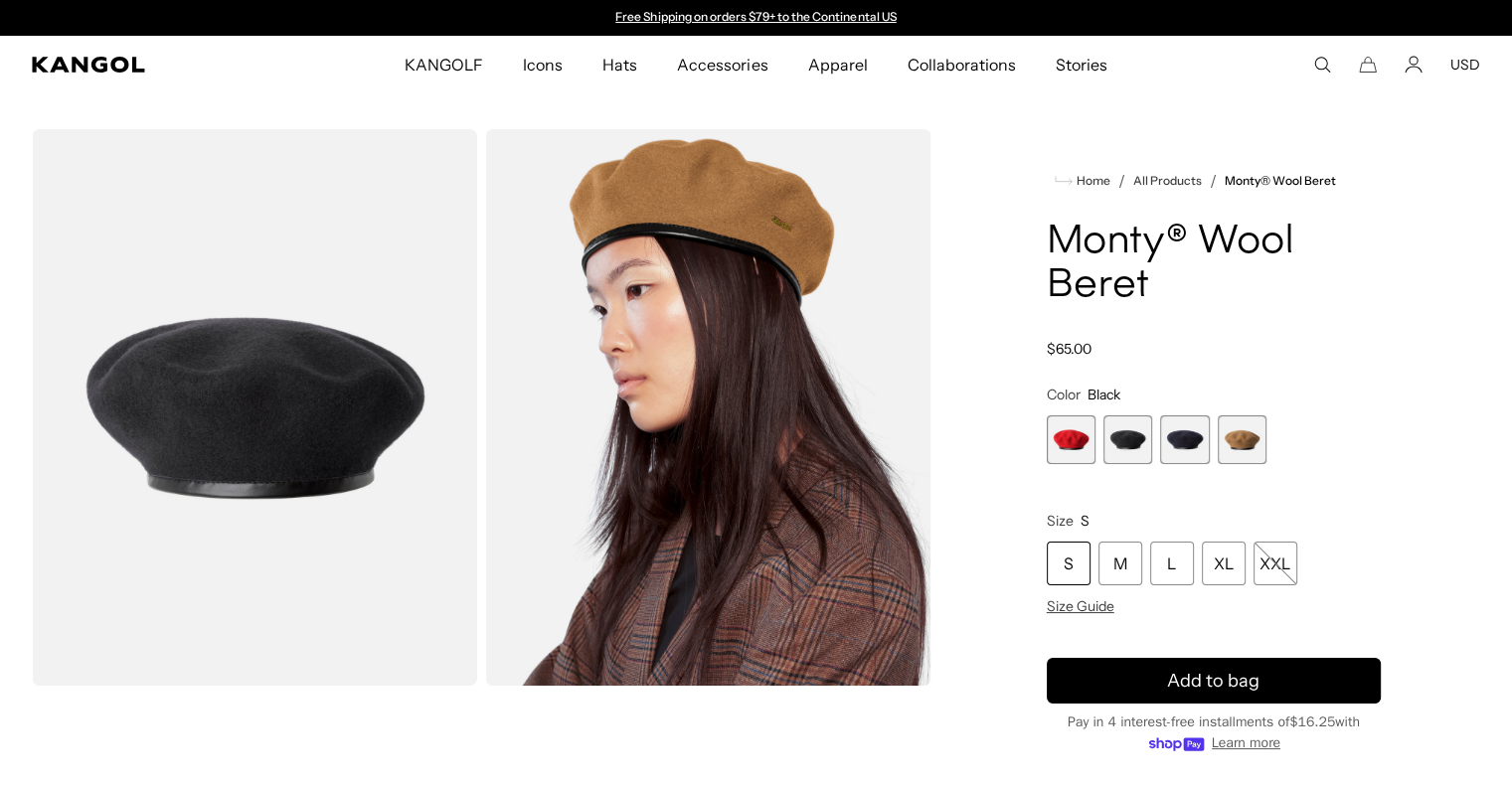 click at bounding box center [1184, 439] 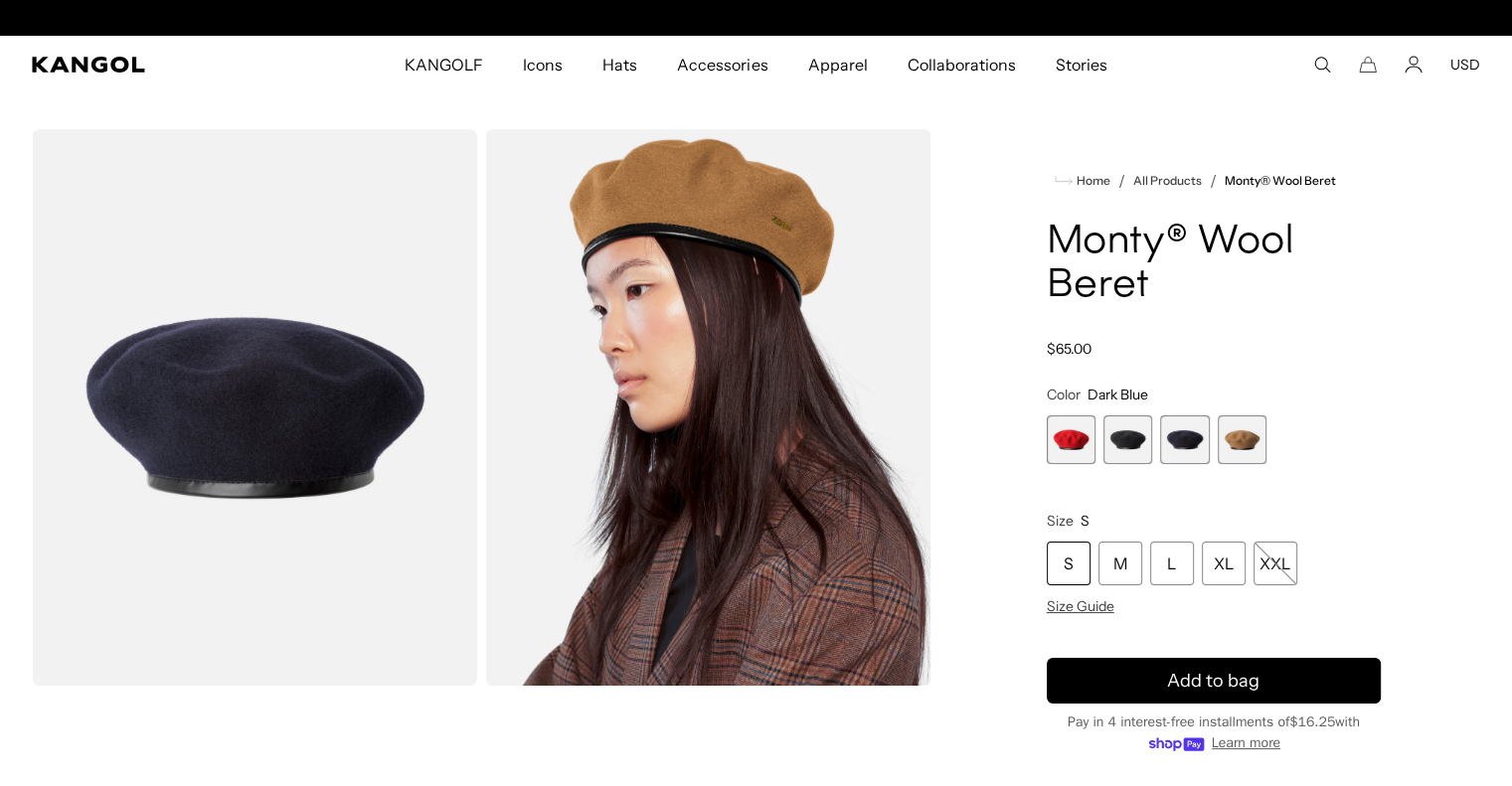scroll, scrollTop: 0, scrollLeft: 410, axis: horizontal 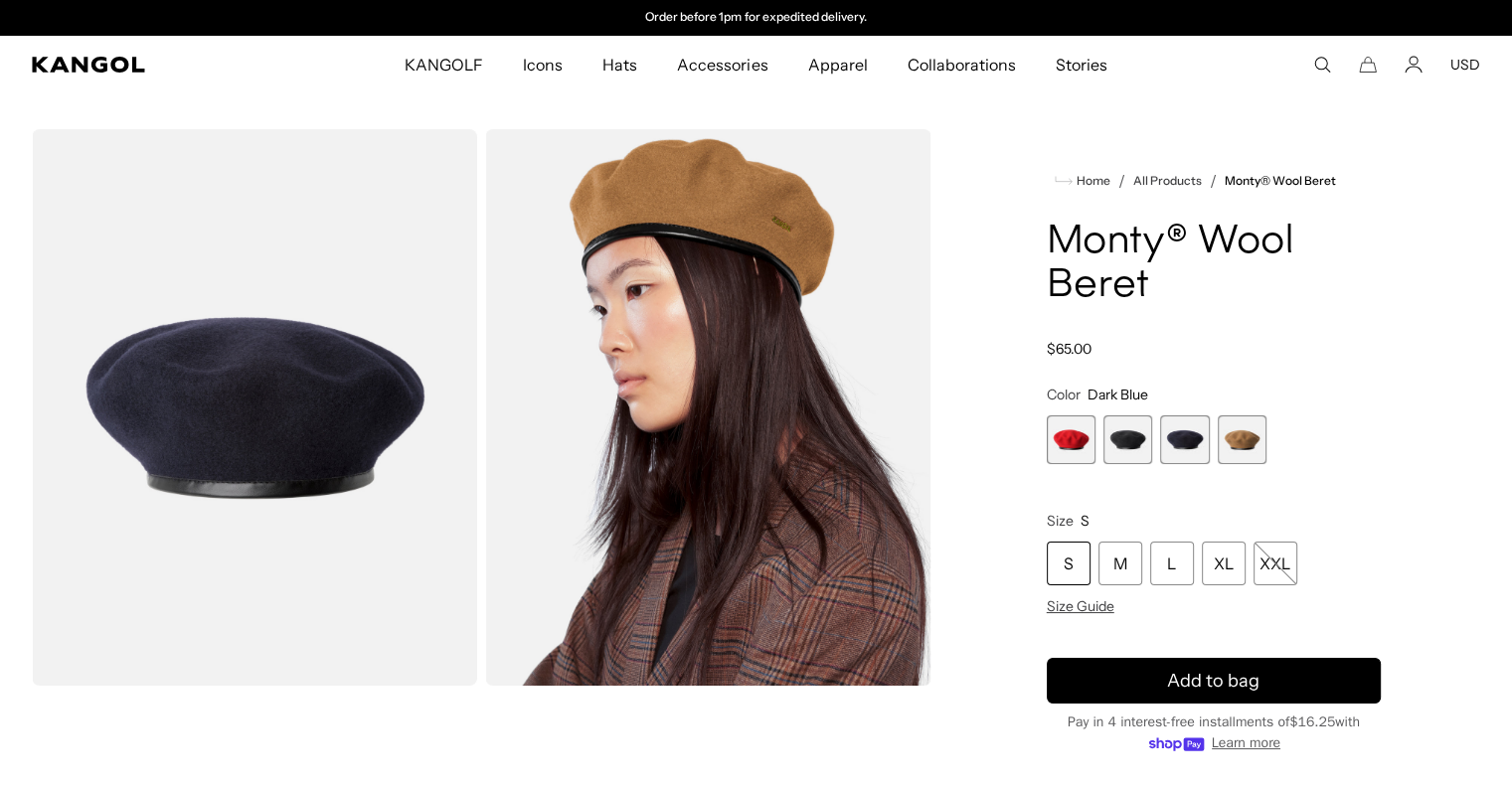 click at bounding box center [1242, 439] 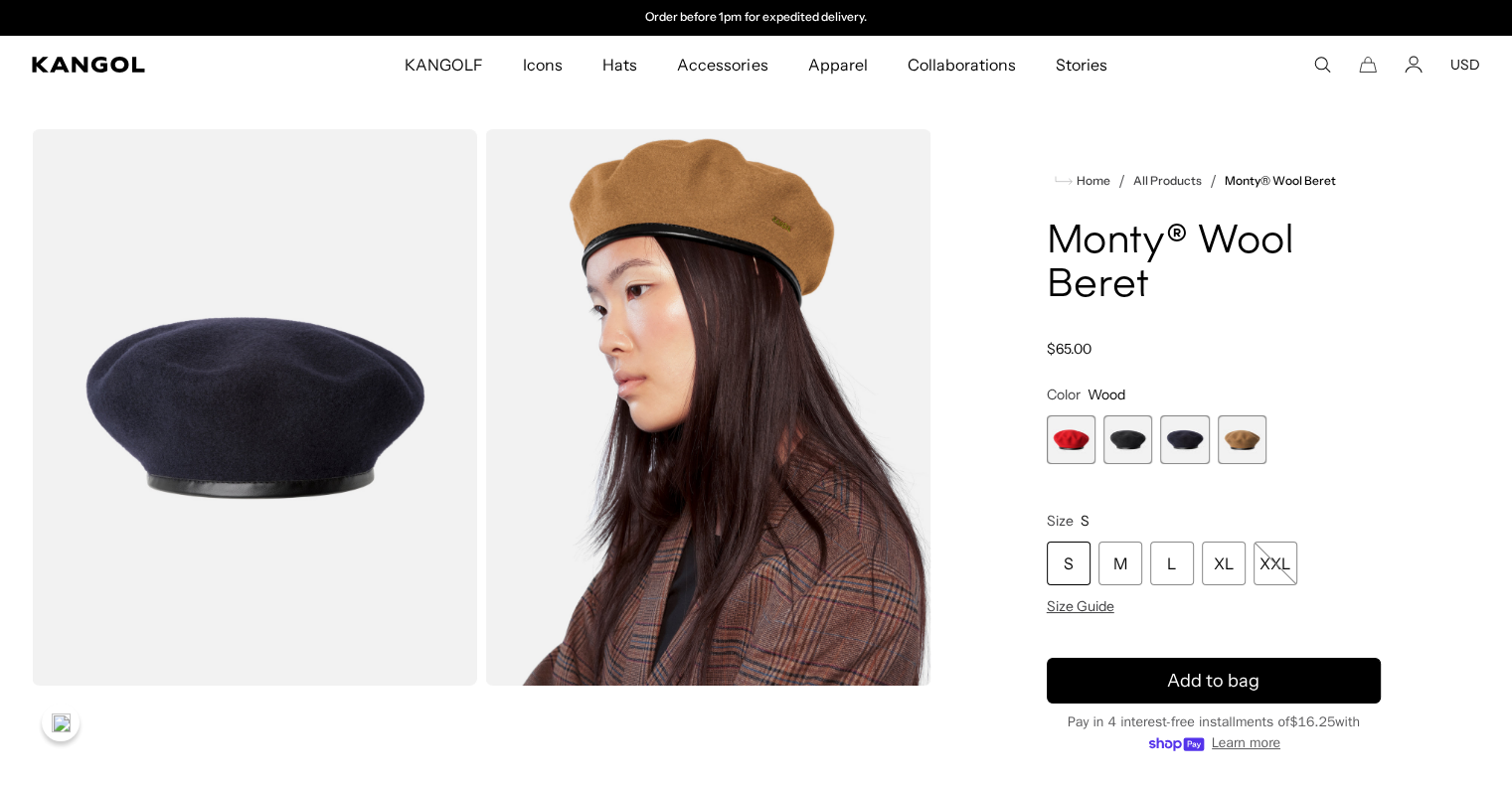 click at bounding box center [1242, 439] 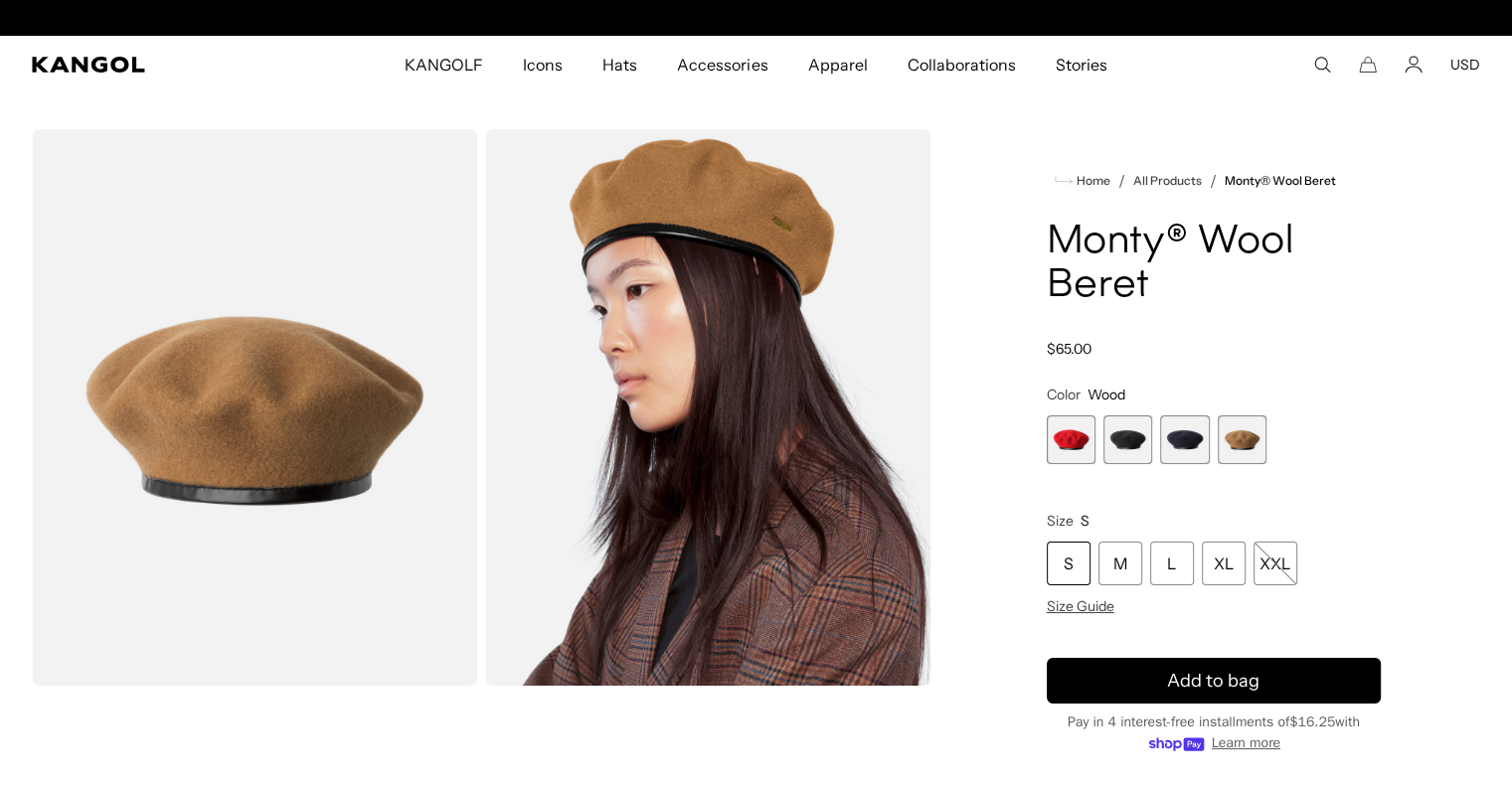 scroll, scrollTop: 0, scrollLeft: 410, axis: horizontal 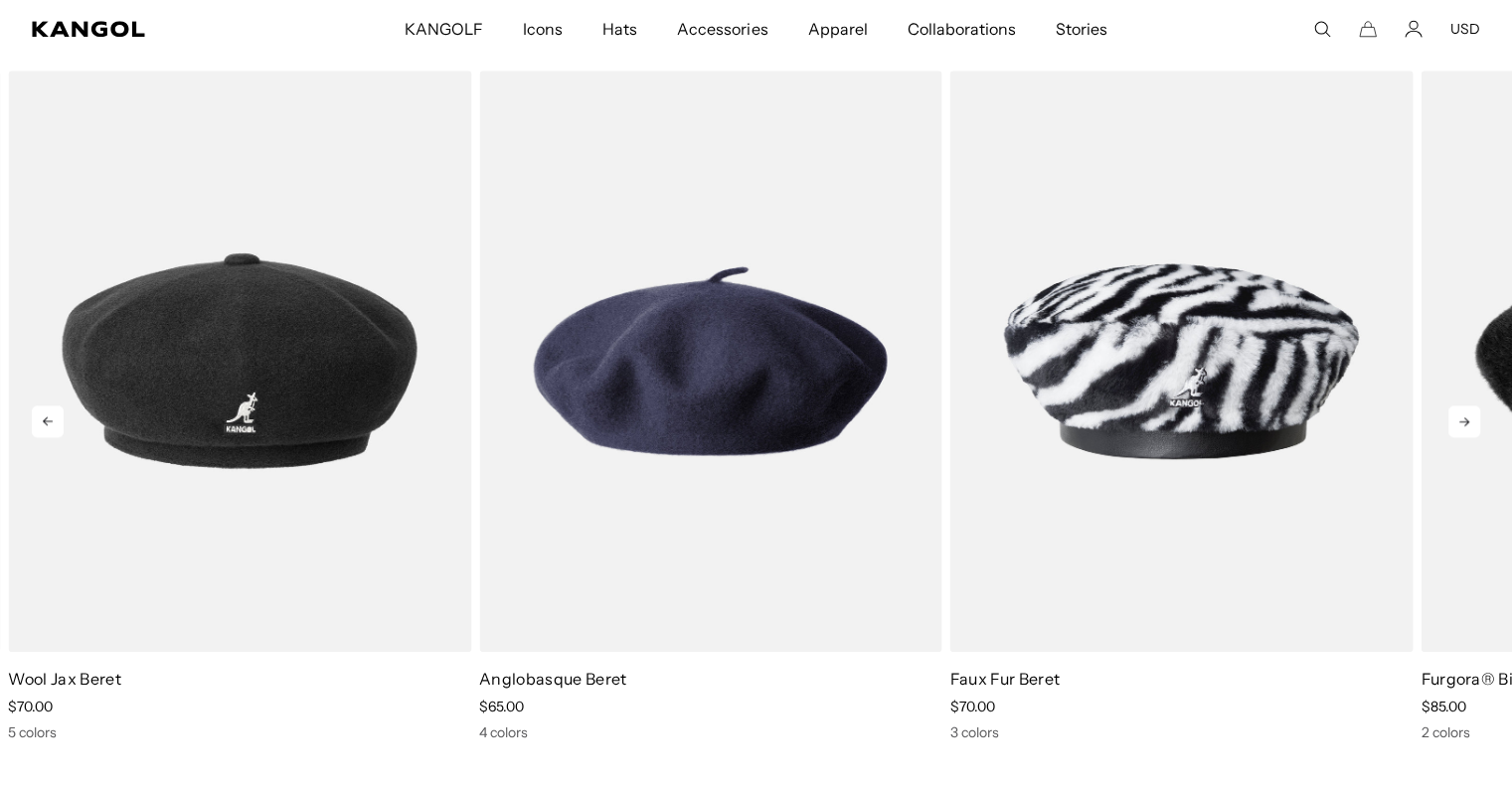 click 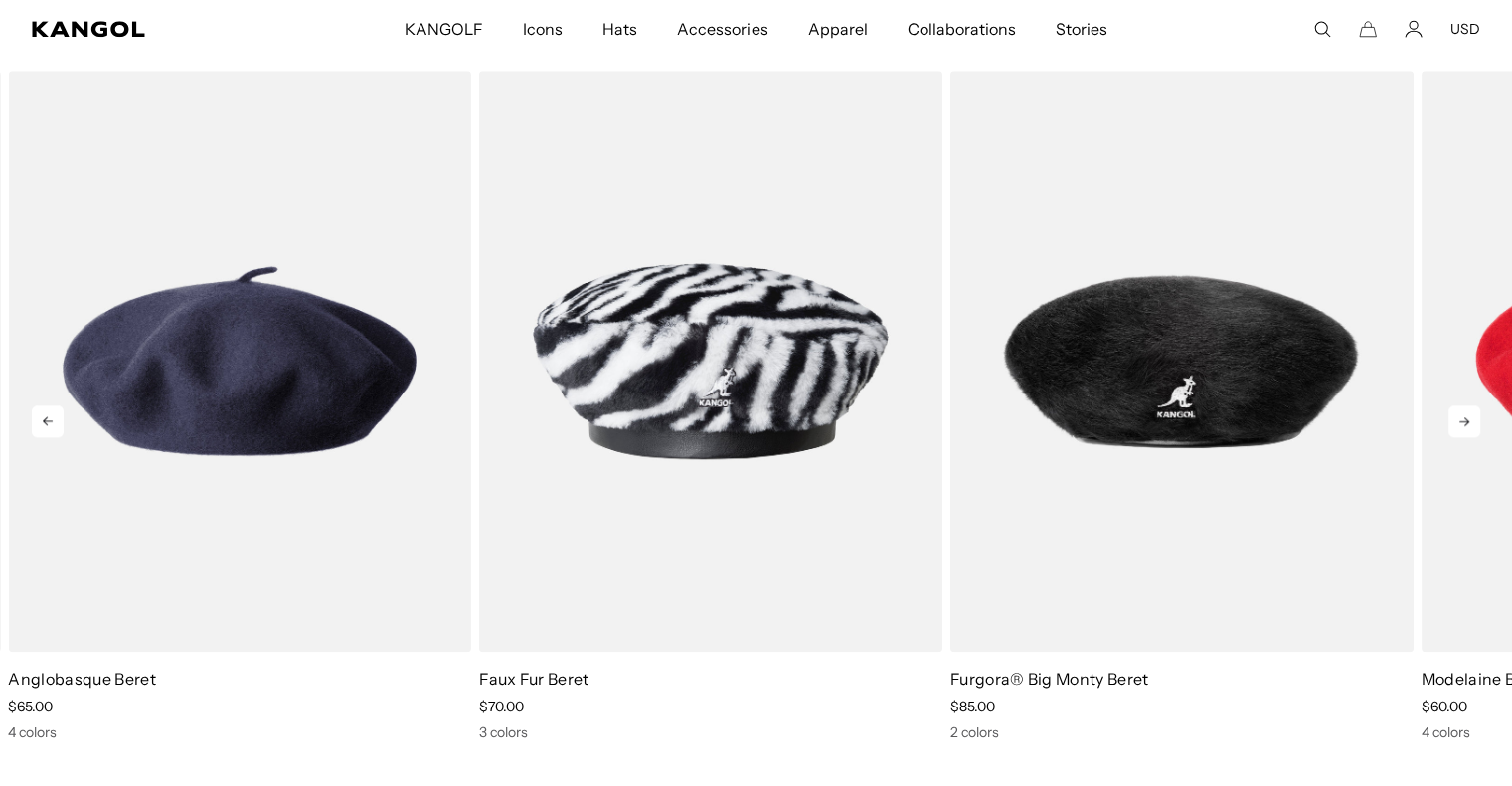 click 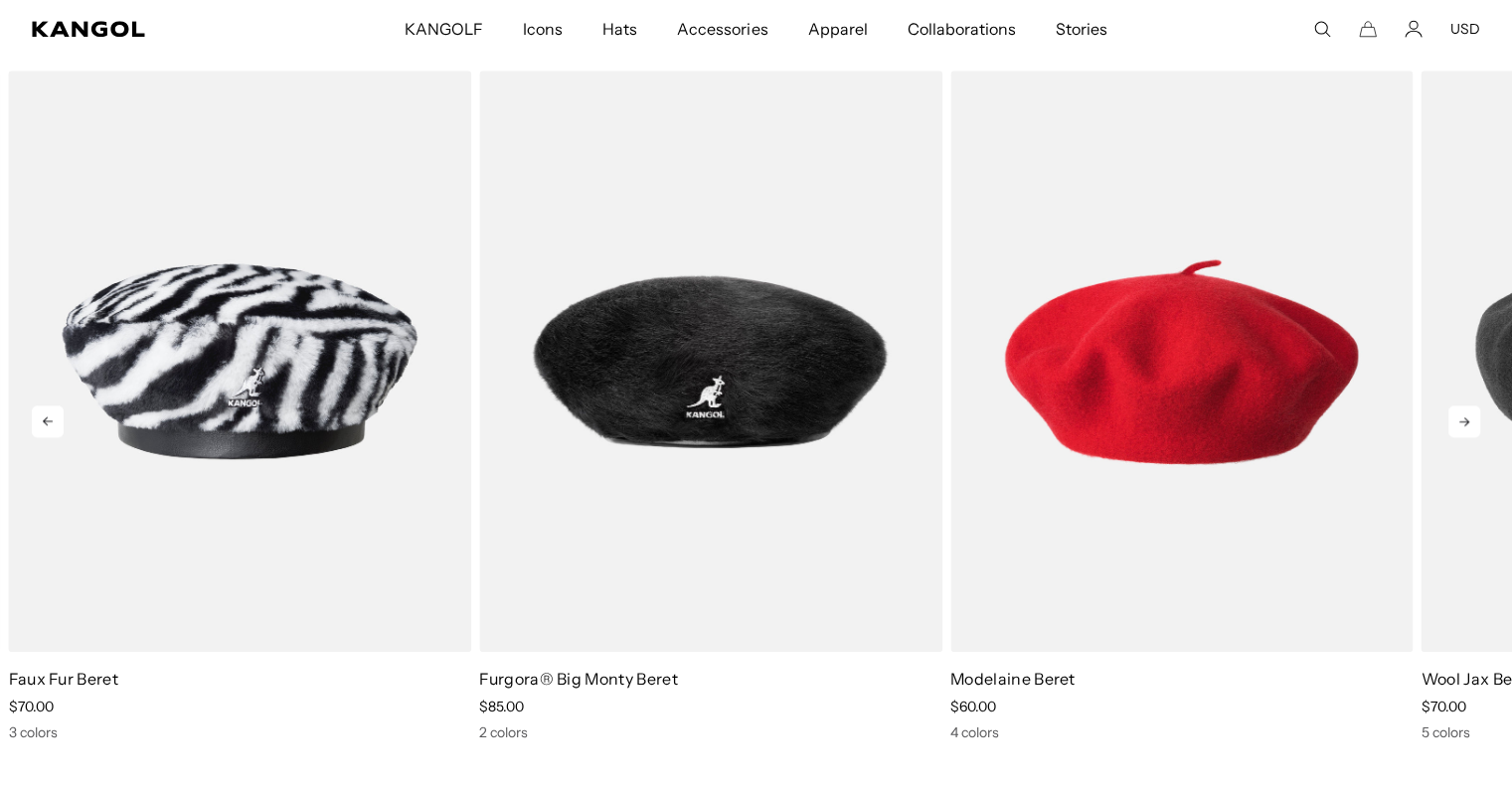 click 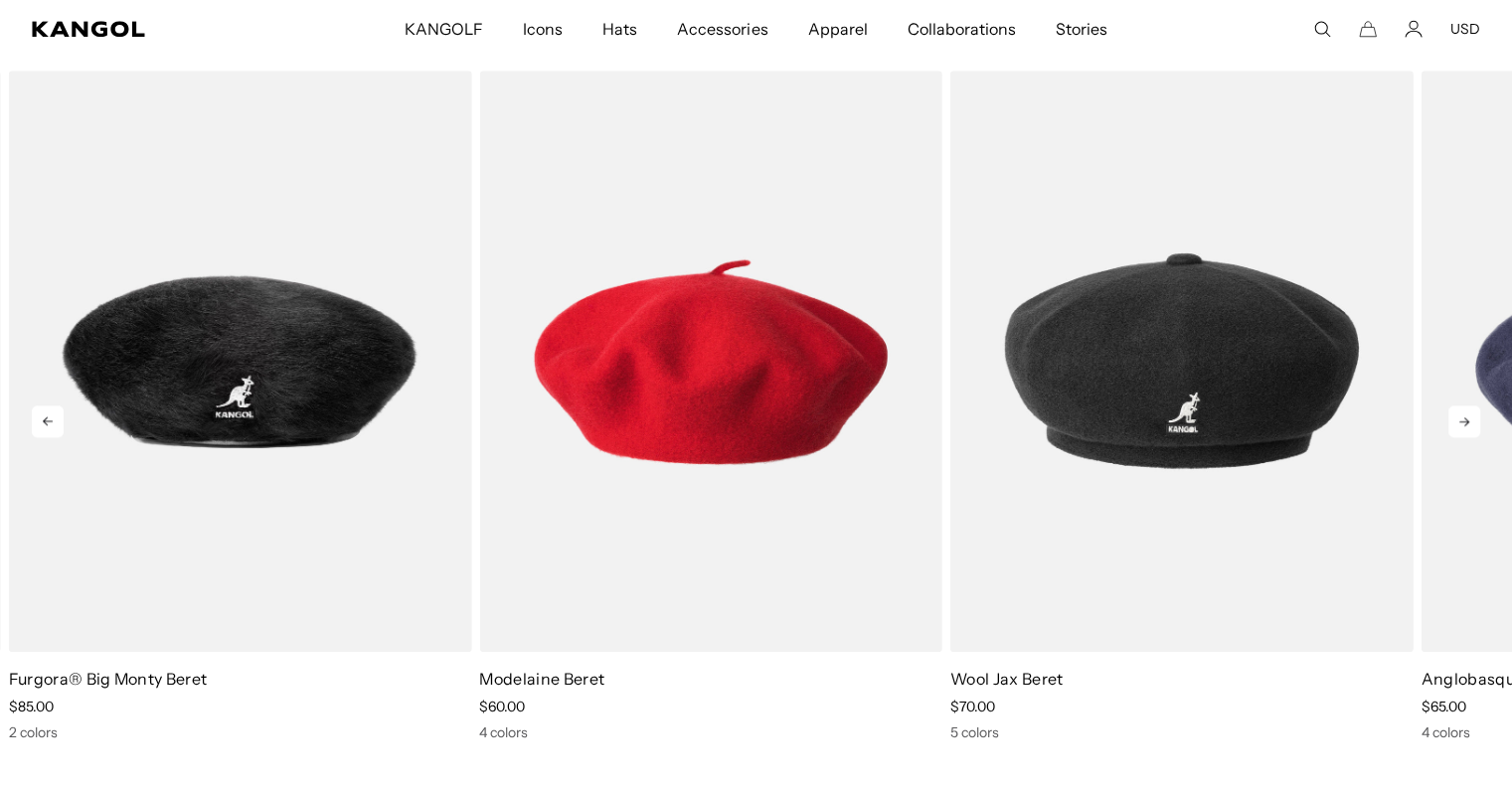 click 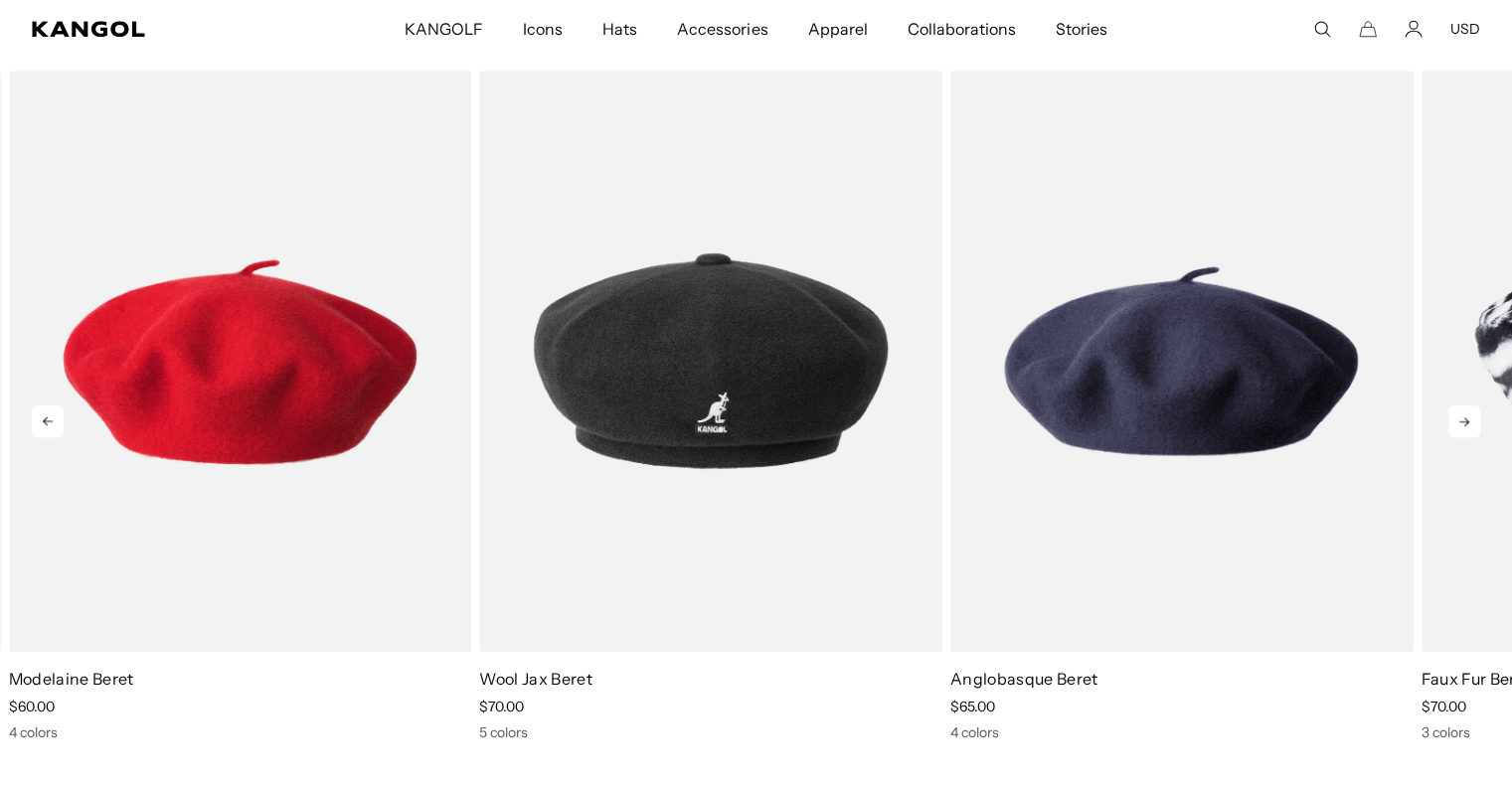 click 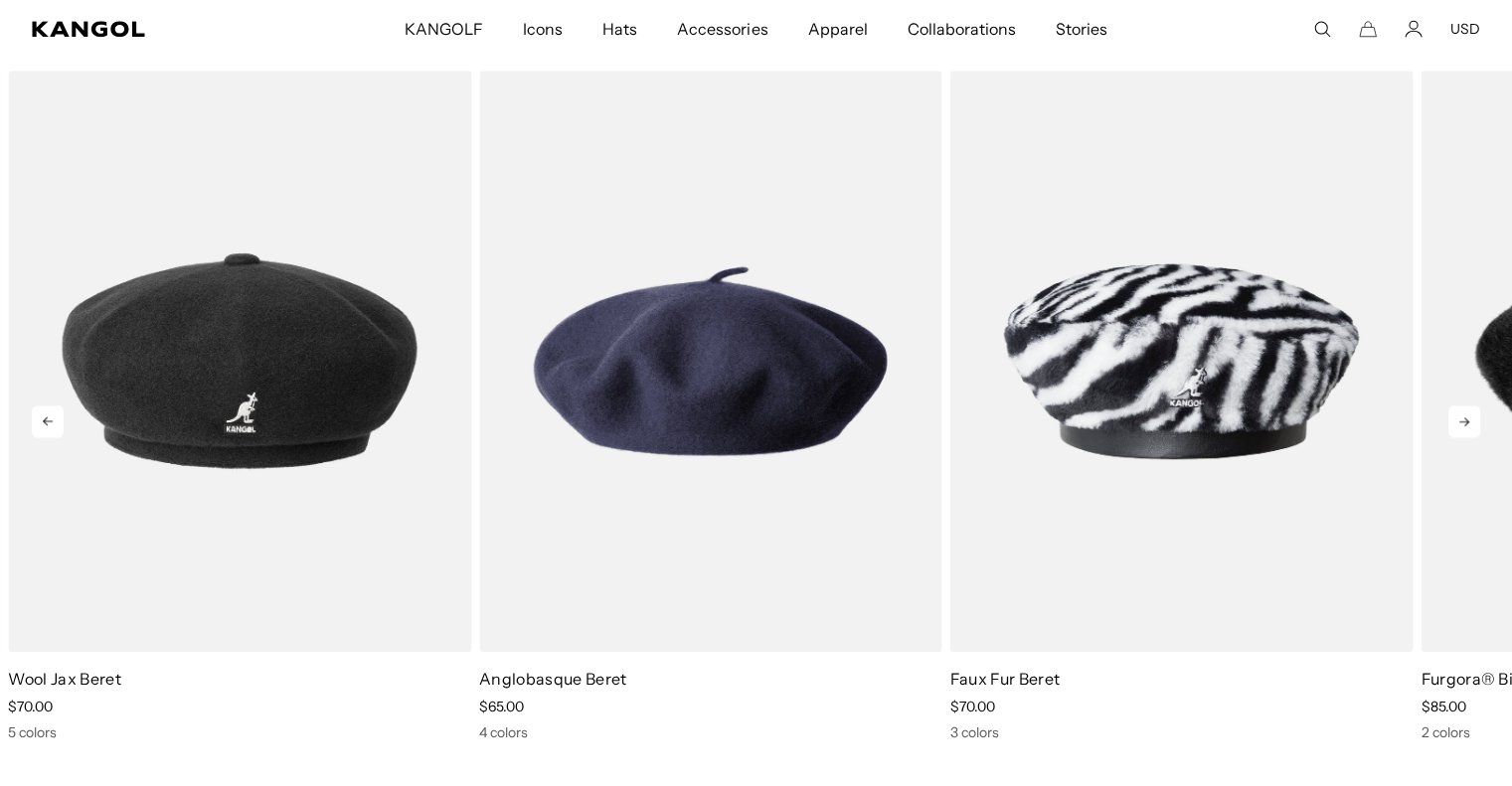 click 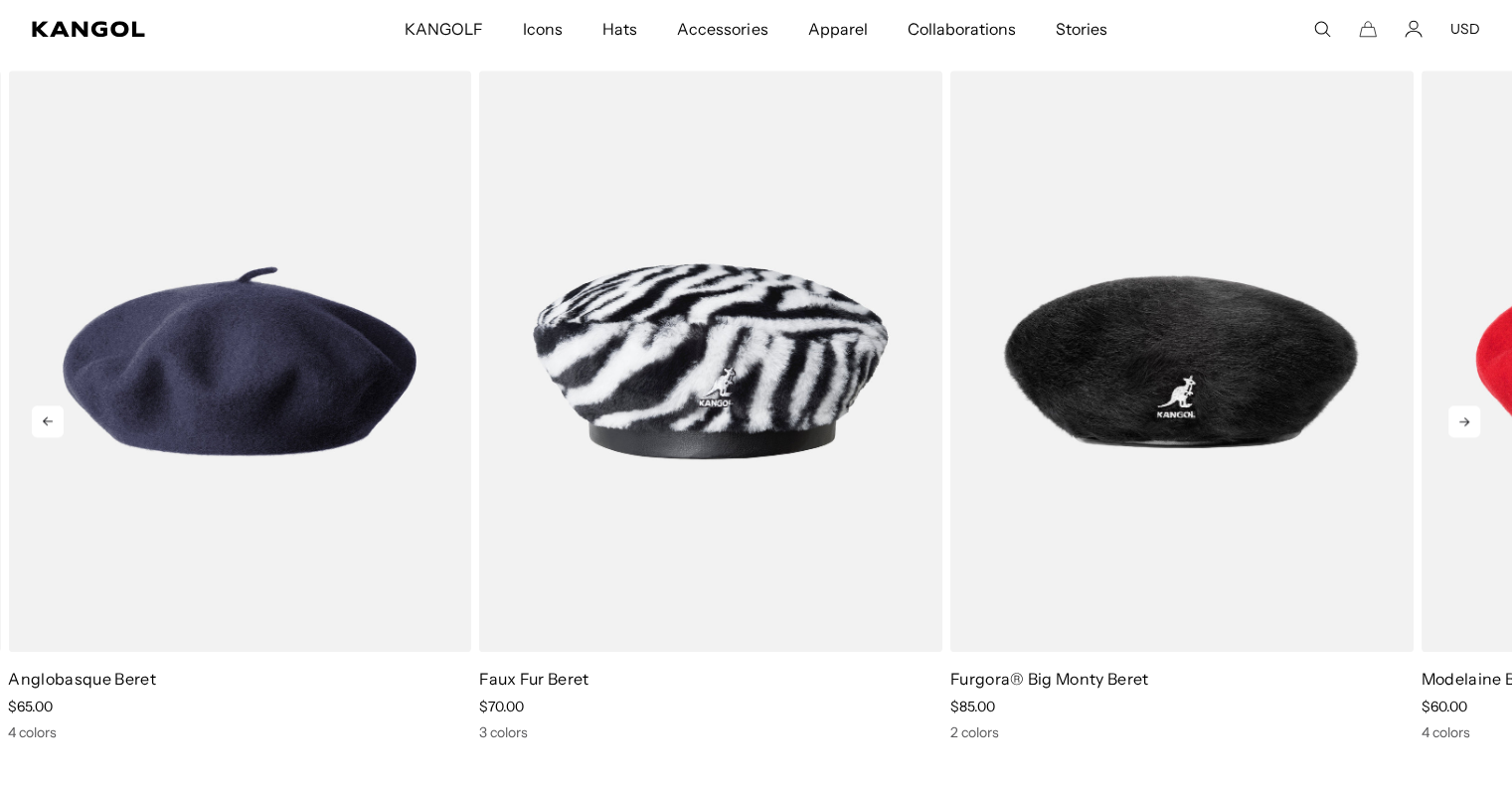 click 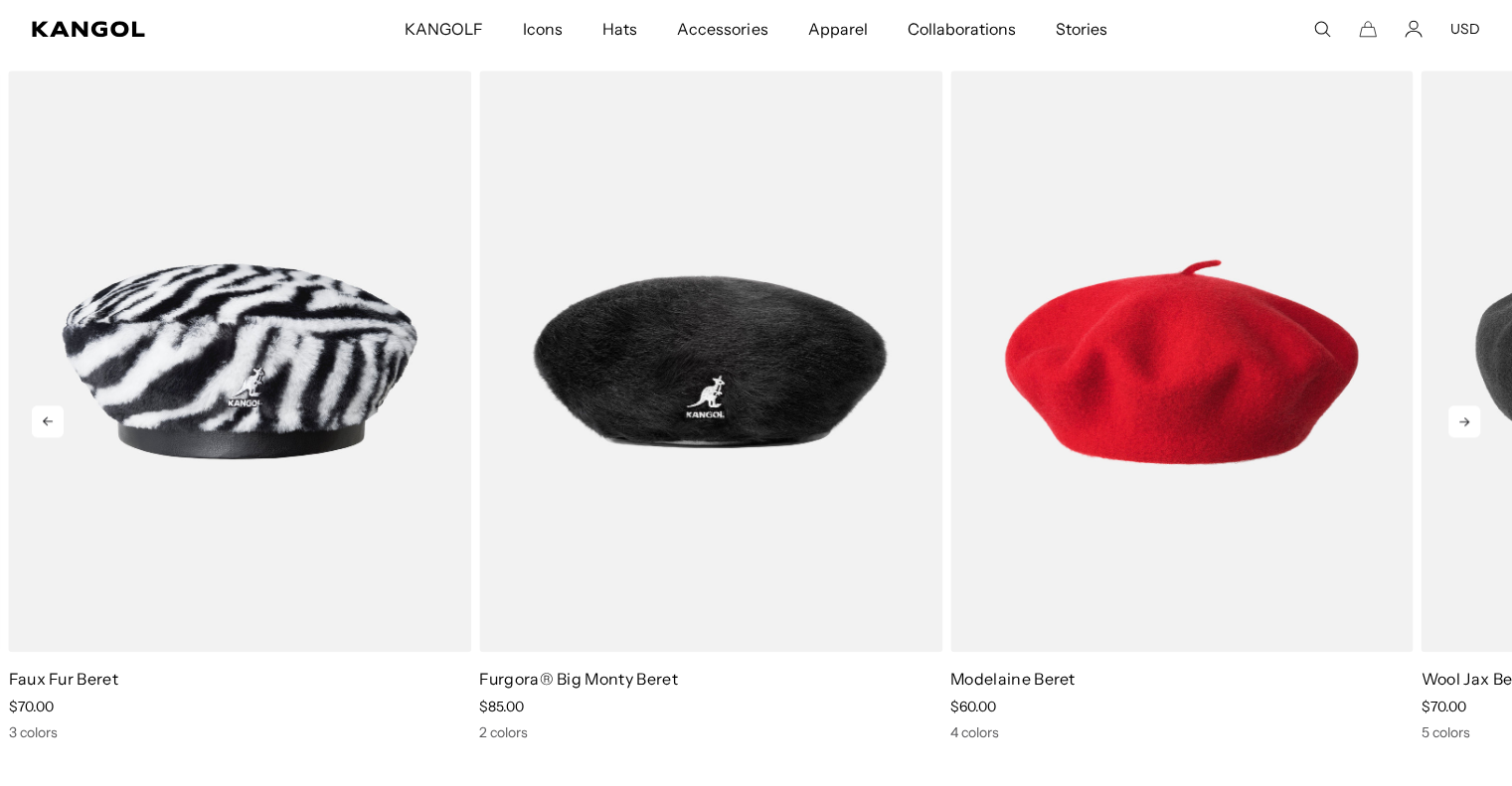 click 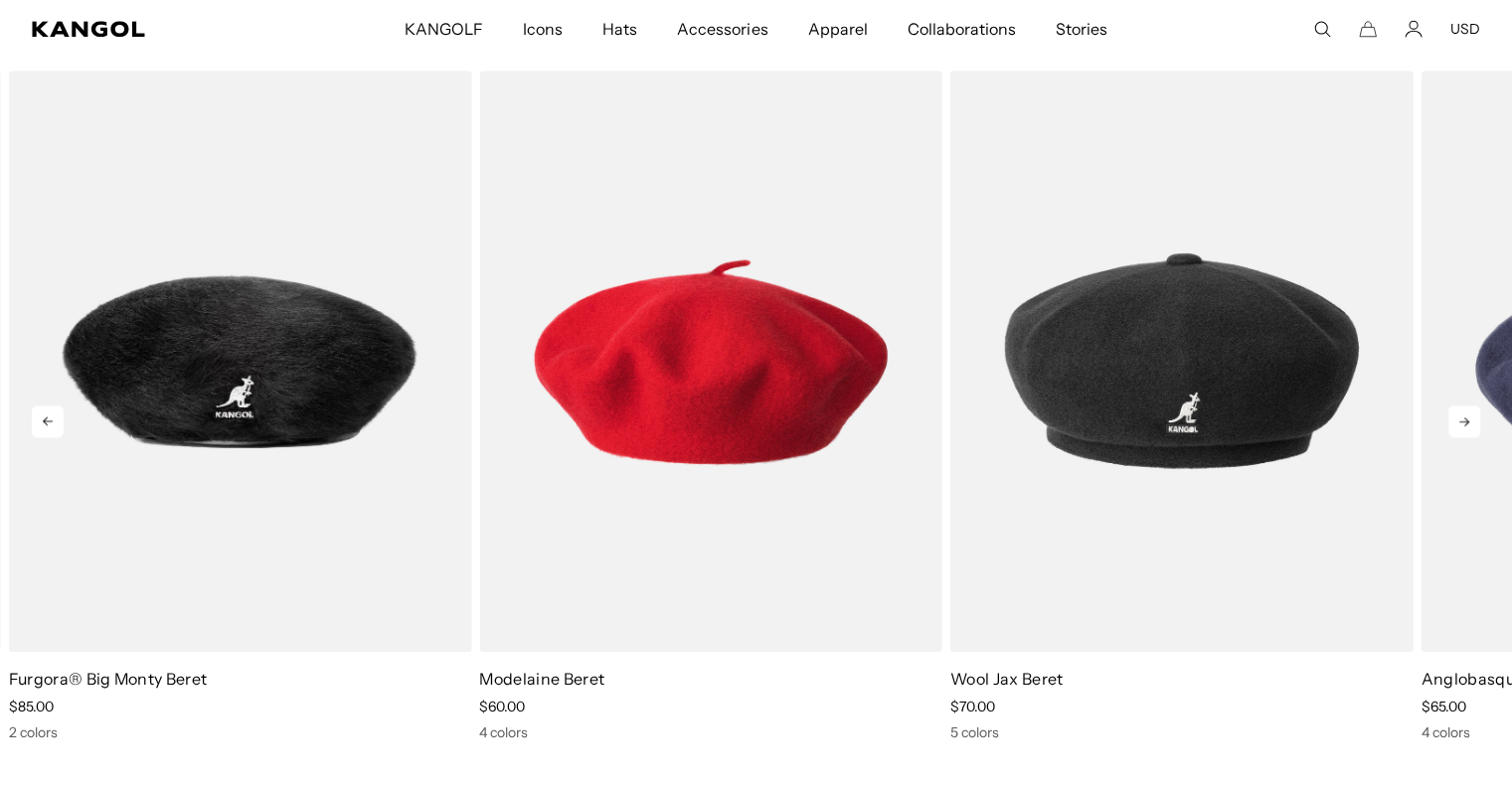 click 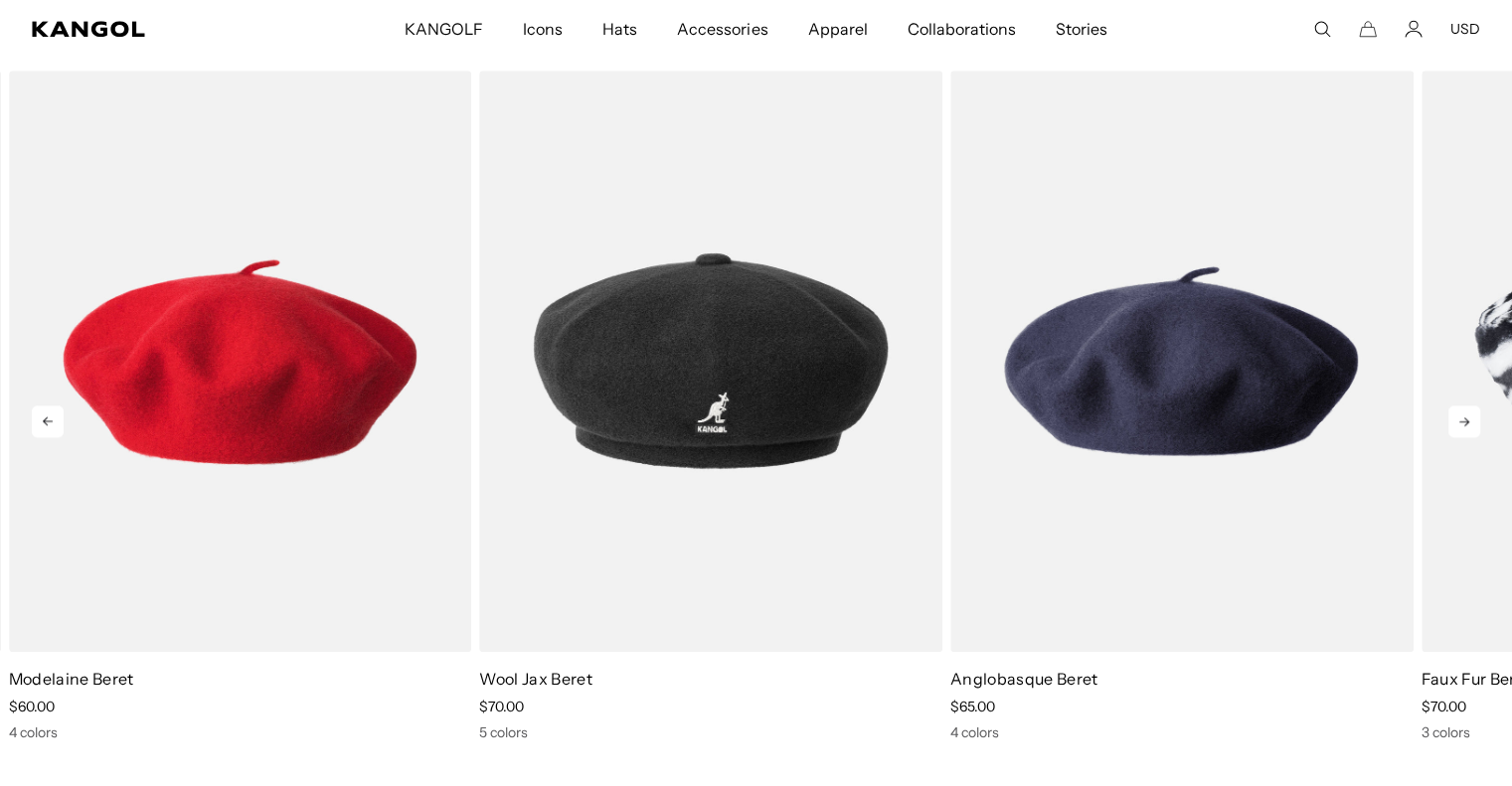 click 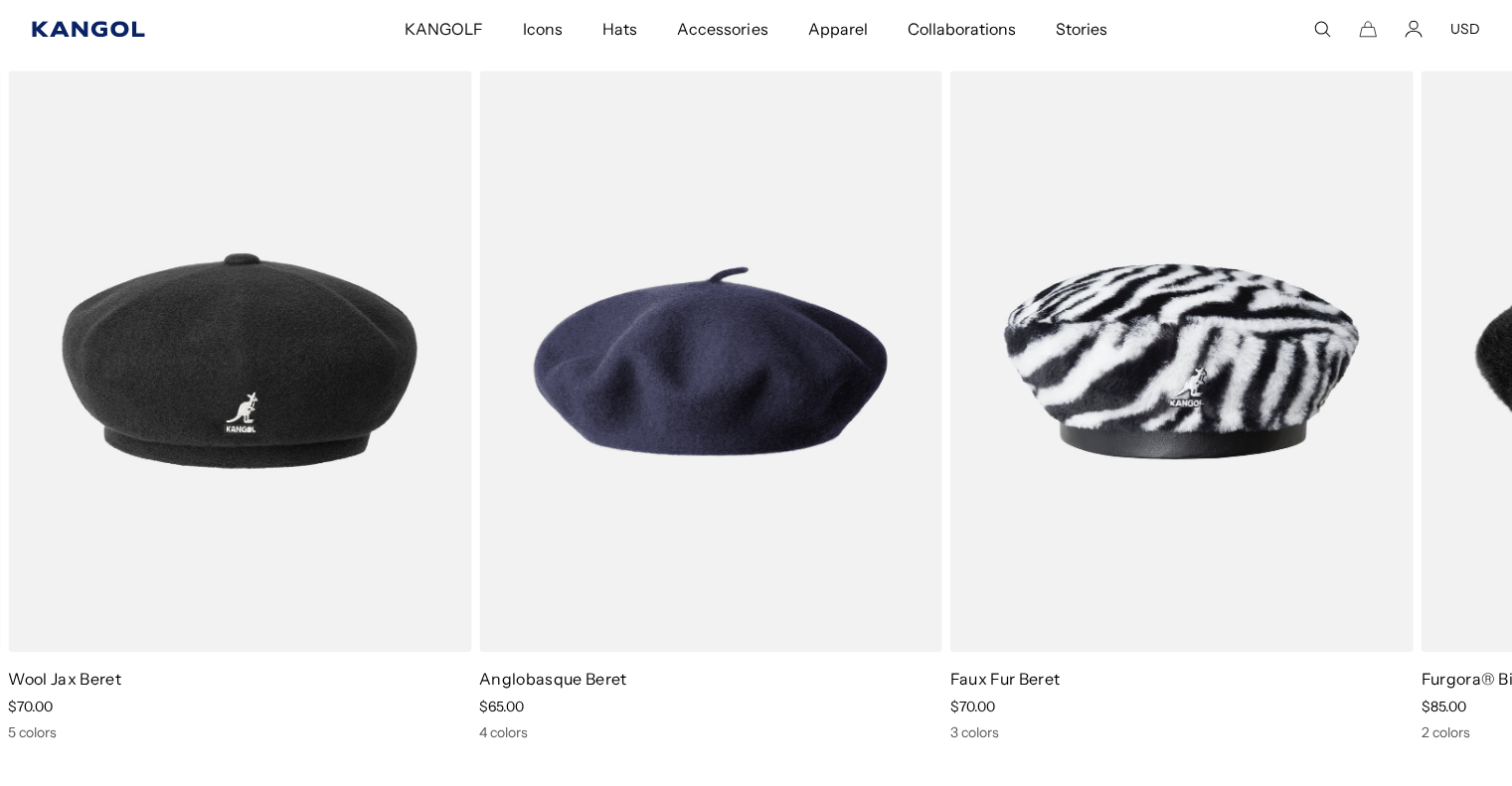 scroll, scrollTop: 0, scrollLeft: 410, axis: horizontal 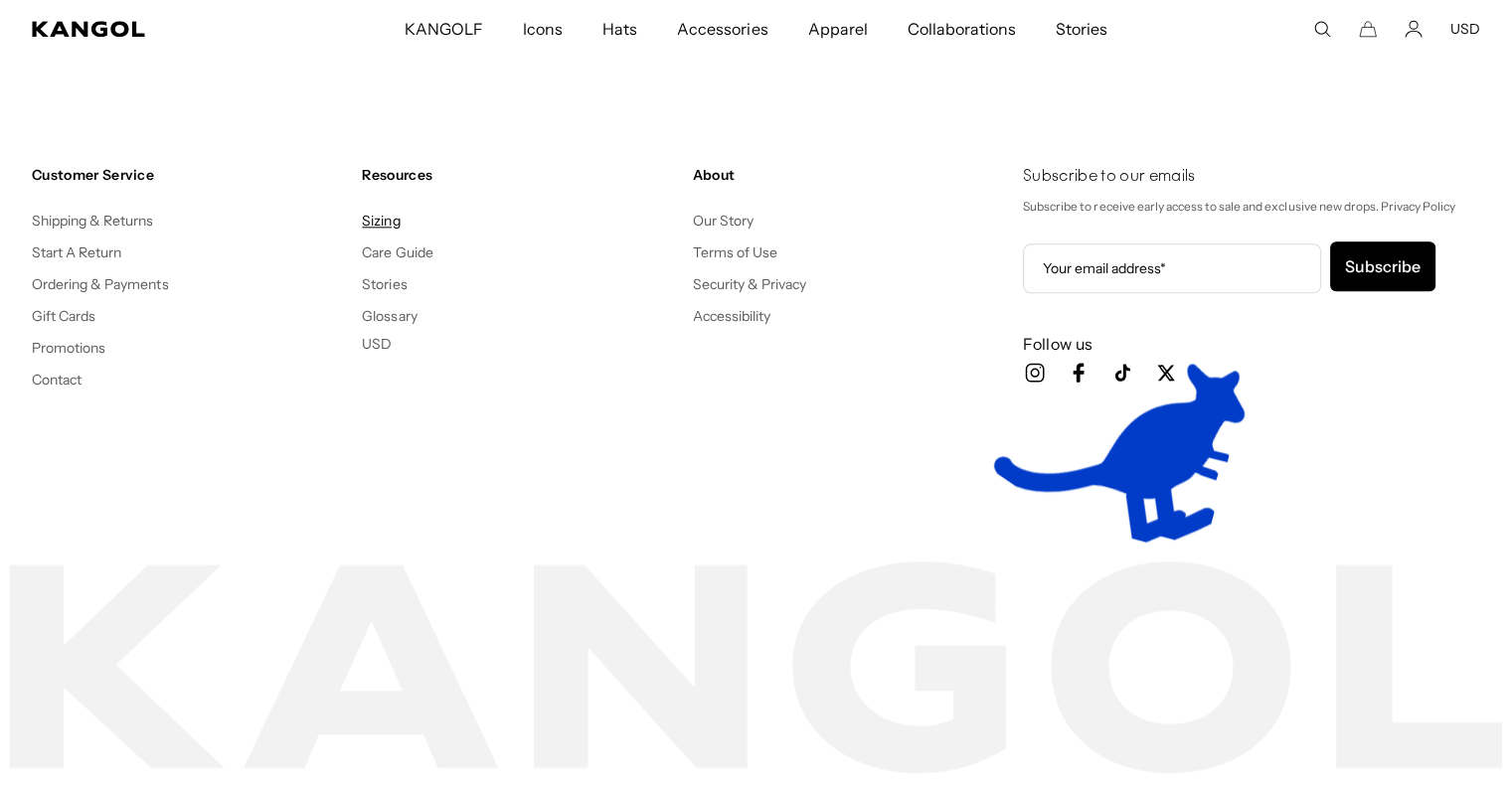 click on "Sizing" at bounding box center (381, 221) 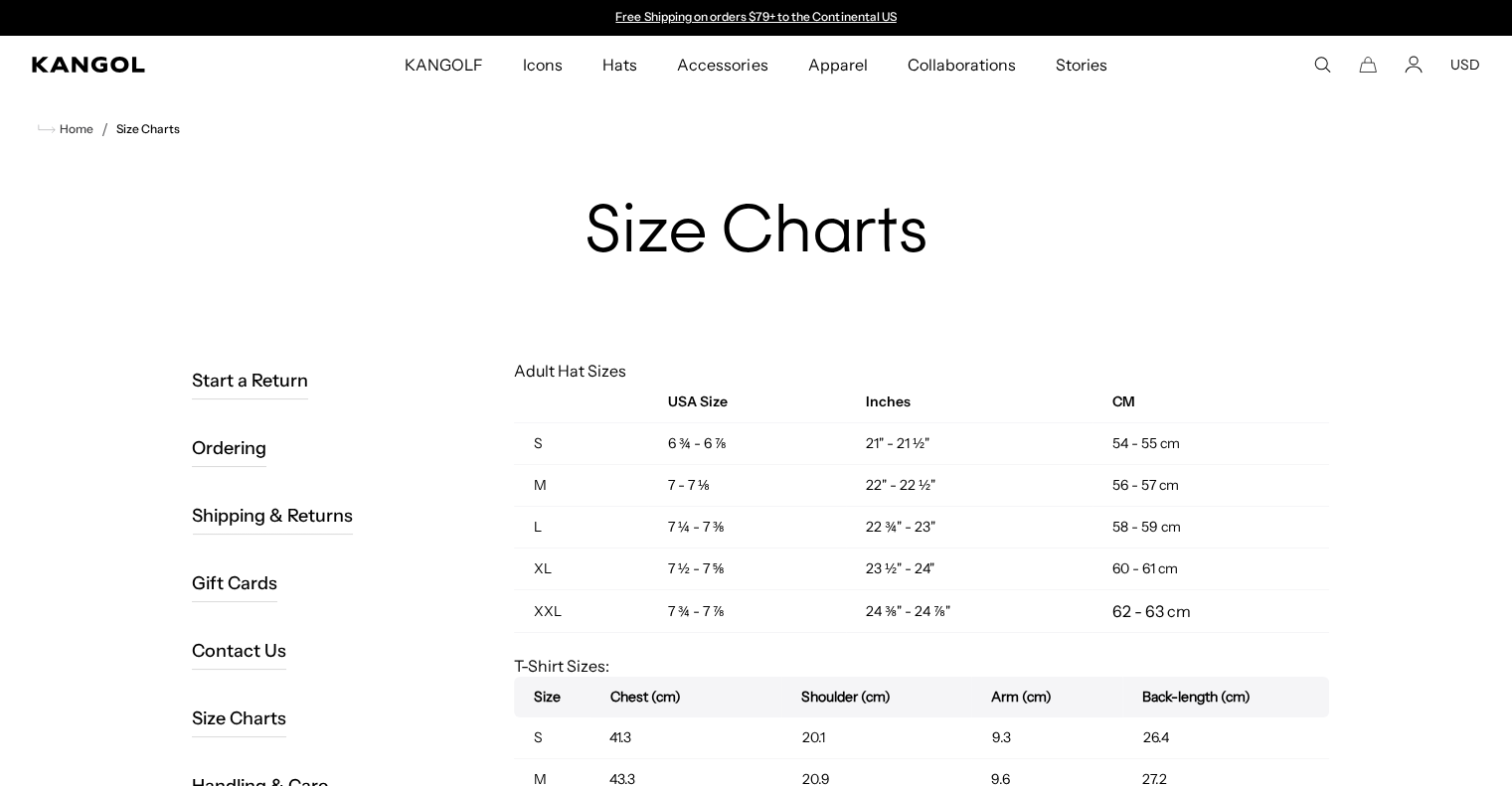 scroll, scrollTop: 0, scrollLeft: 0, axis: both 